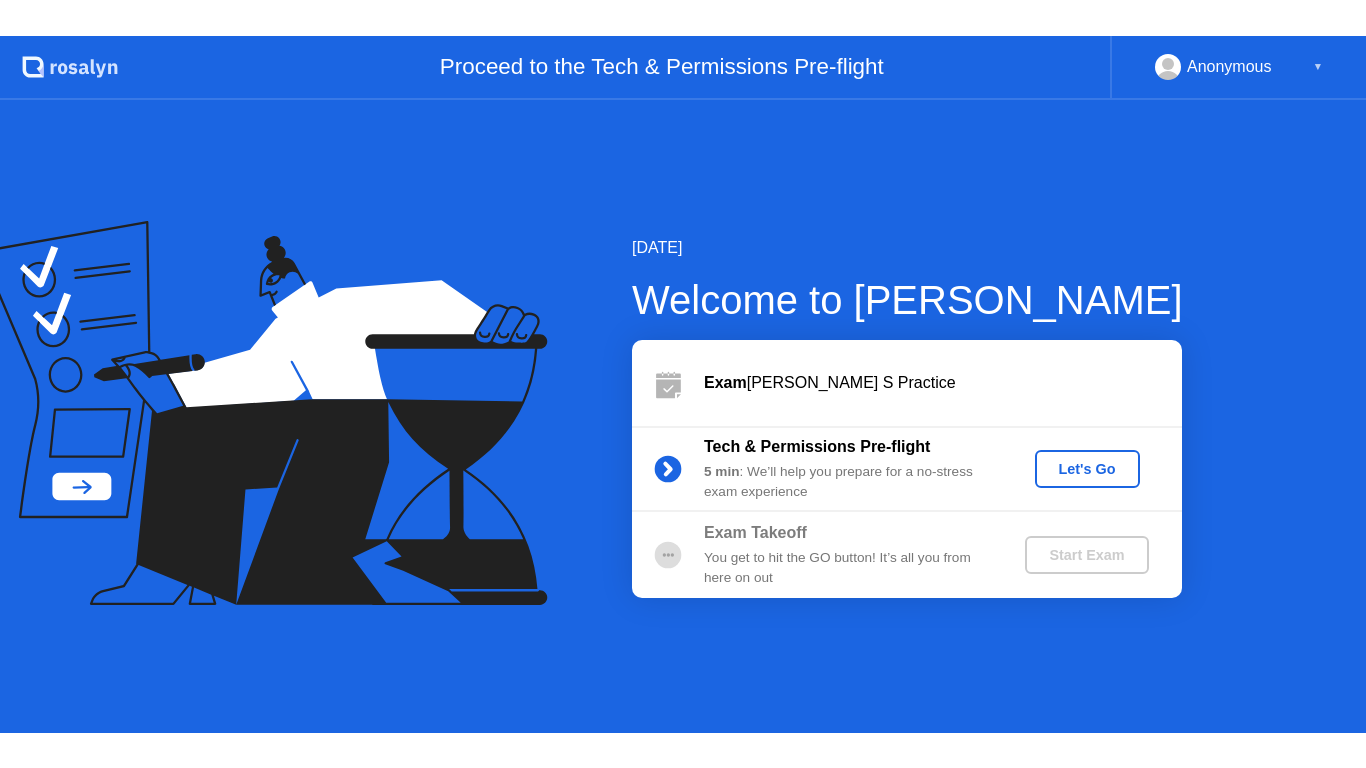 scroll, scrollTop: 0, scrollLeft: 0, axis: both 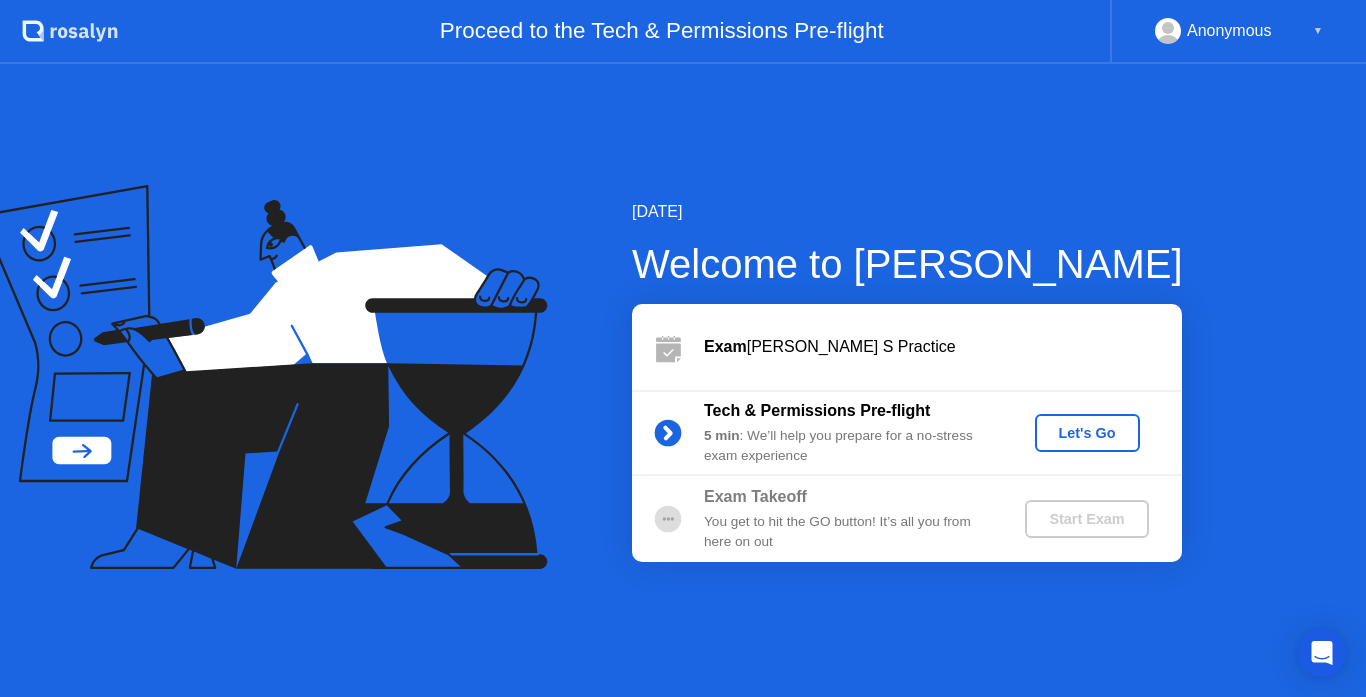 click on "Let's Go" 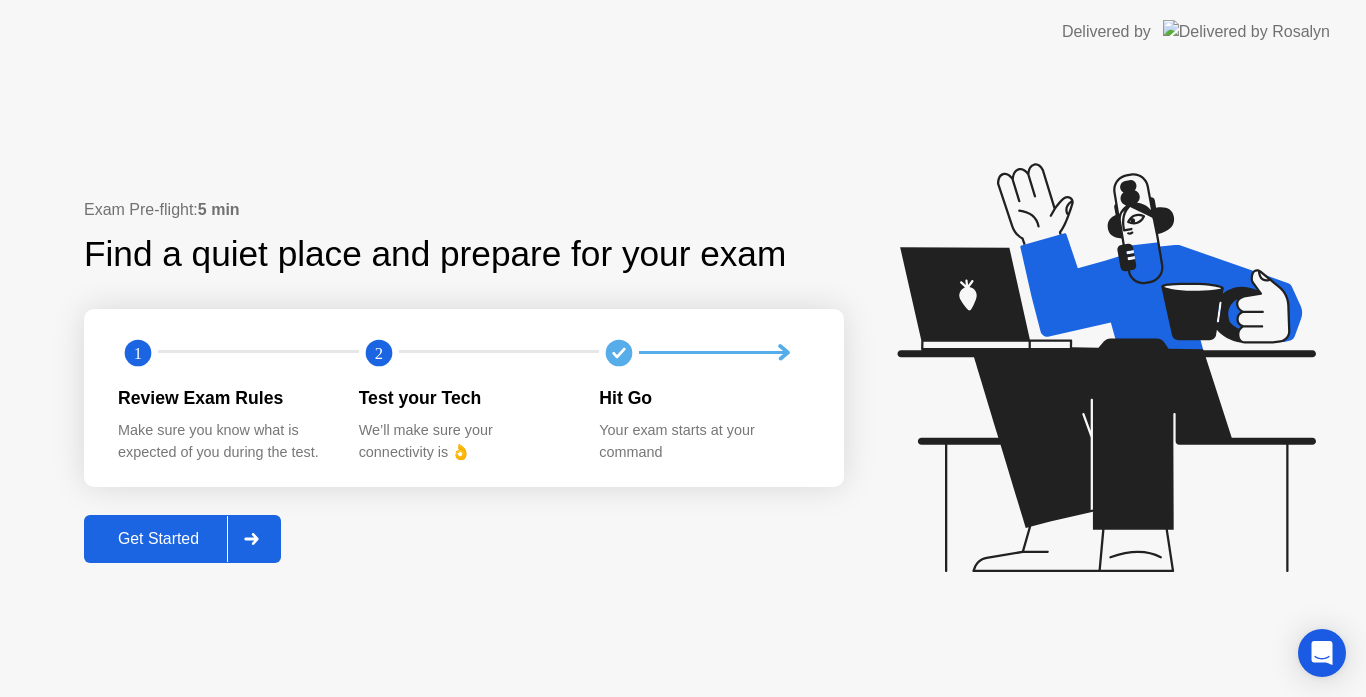 click on "Get Started" 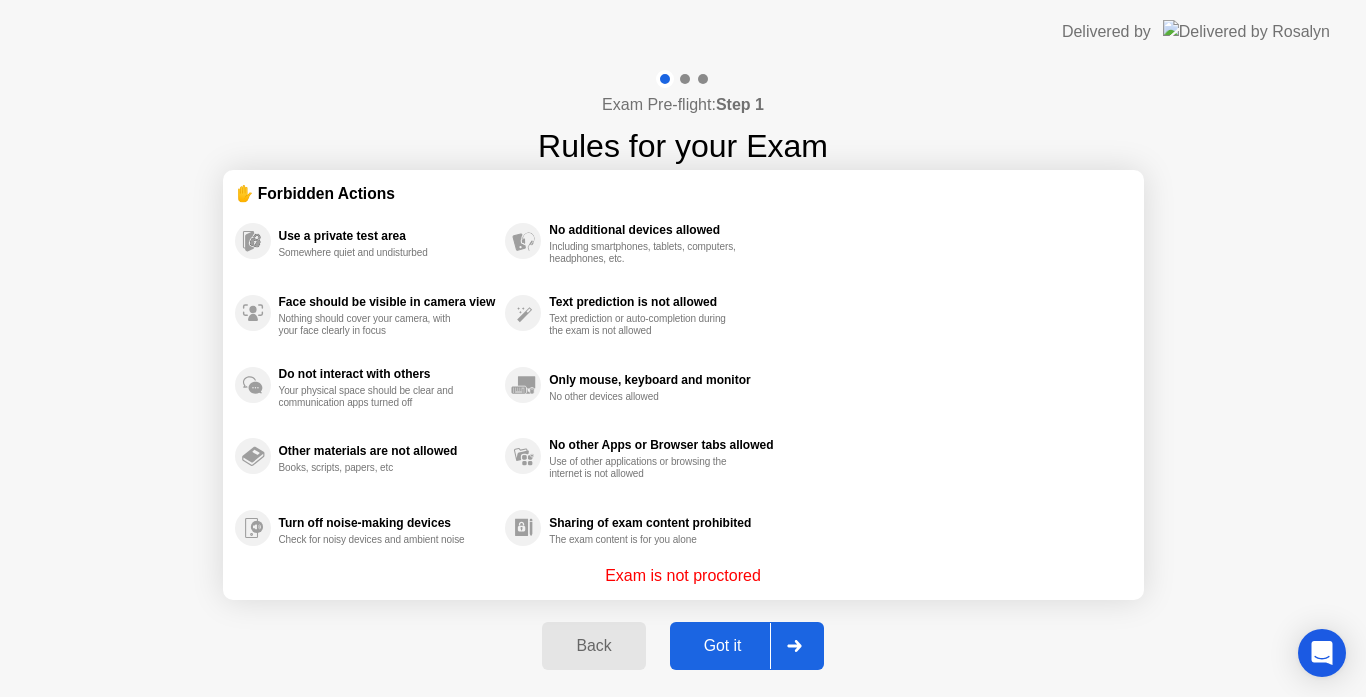 click on "Got it" 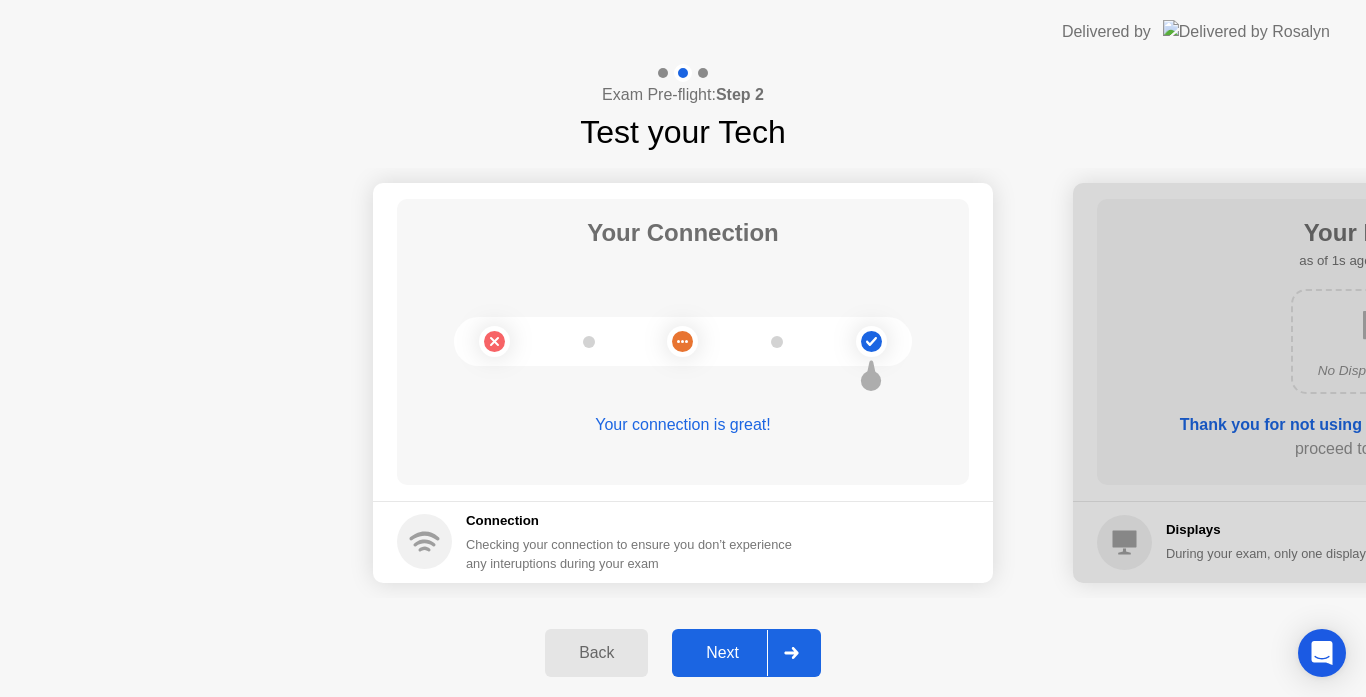 click on "Next" 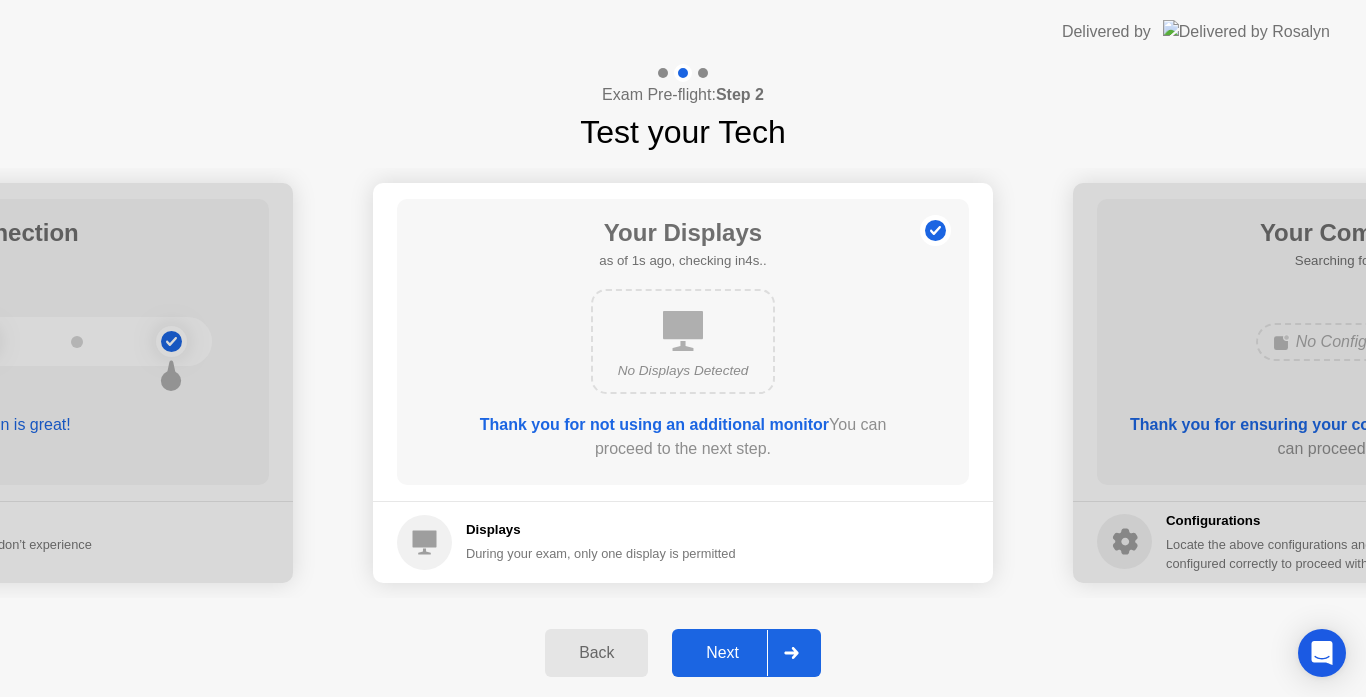 click on "Next" 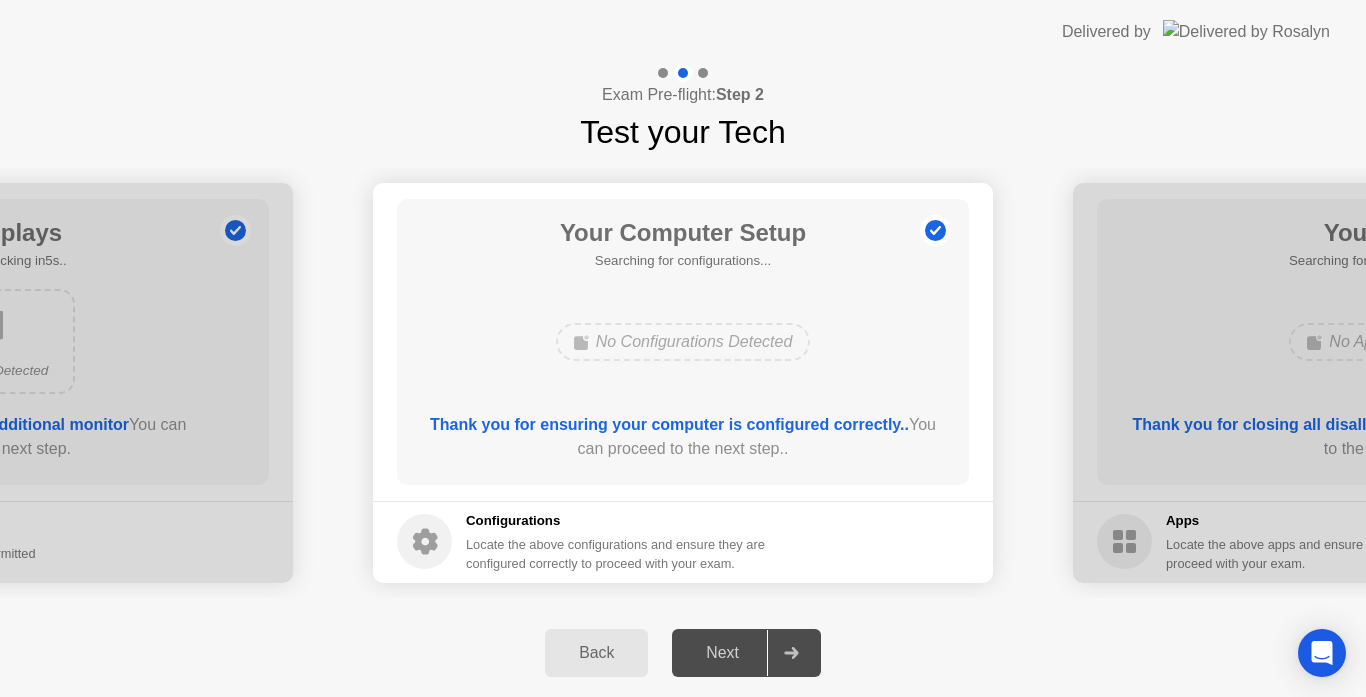 click on "Next" 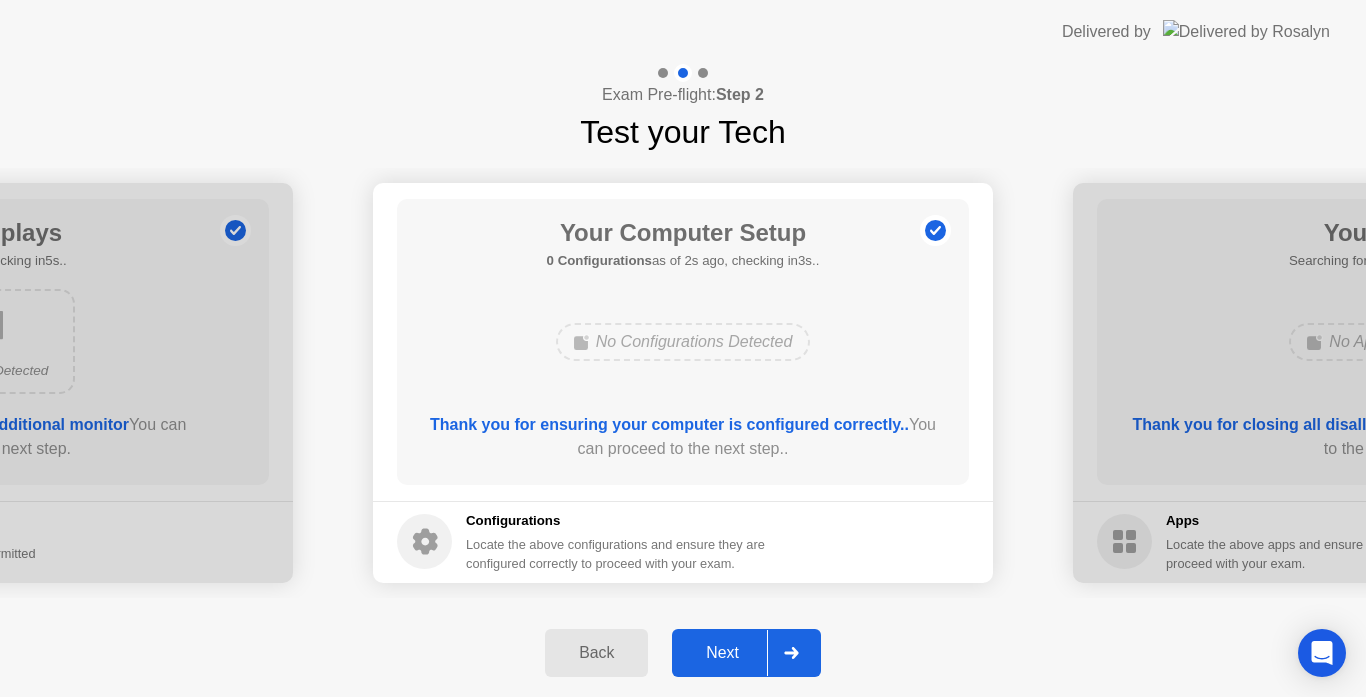 click on "Next" 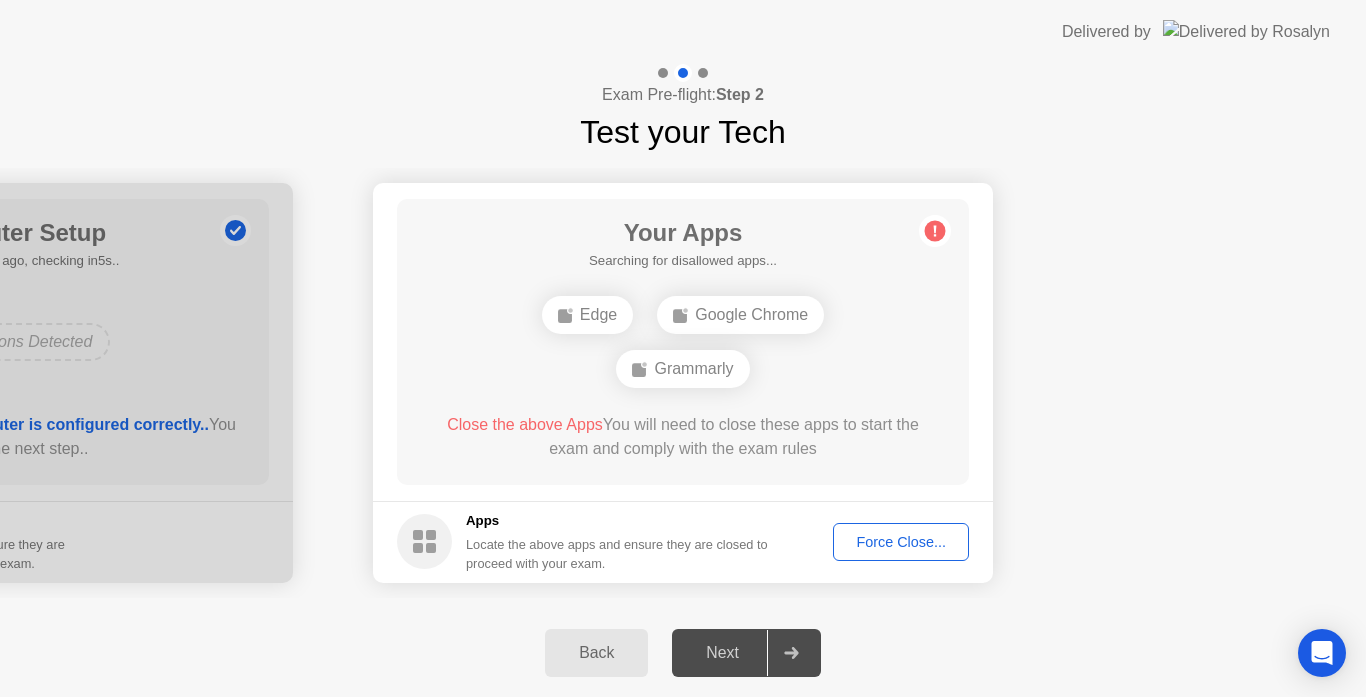click on "Force Close..." 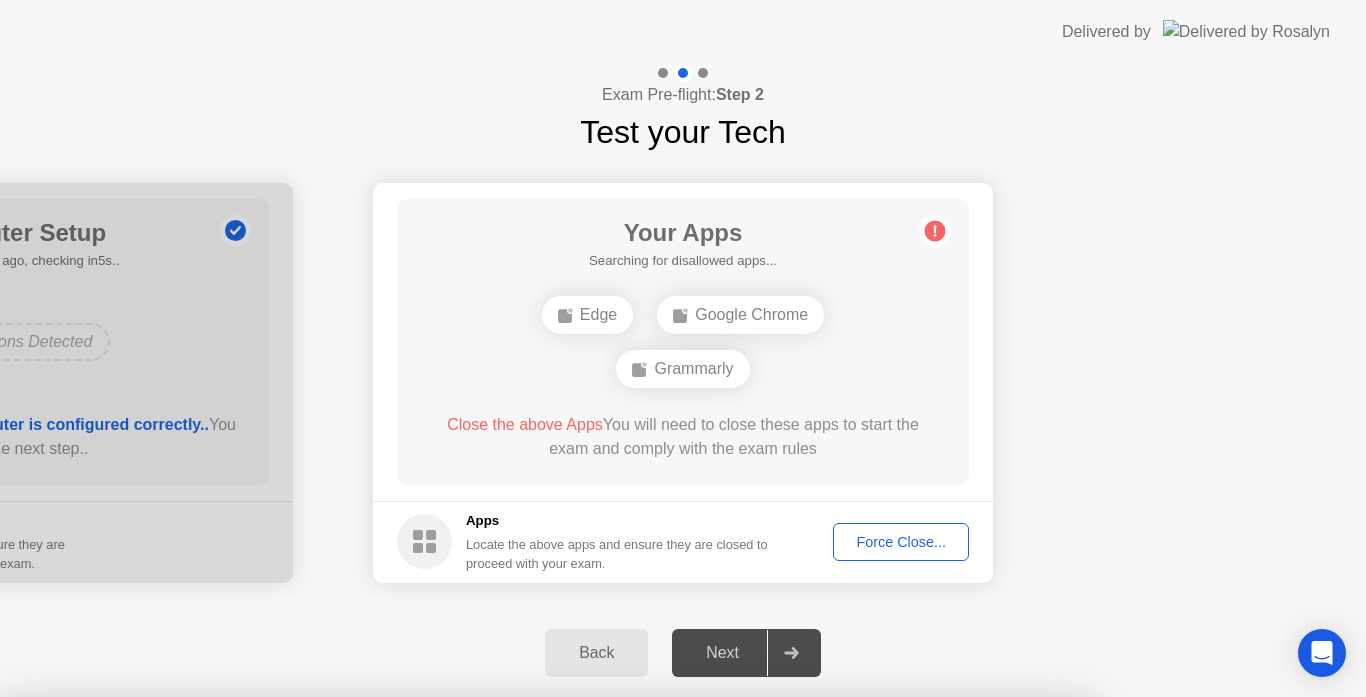 click on "Confirm" at bounding box center [613, 973] 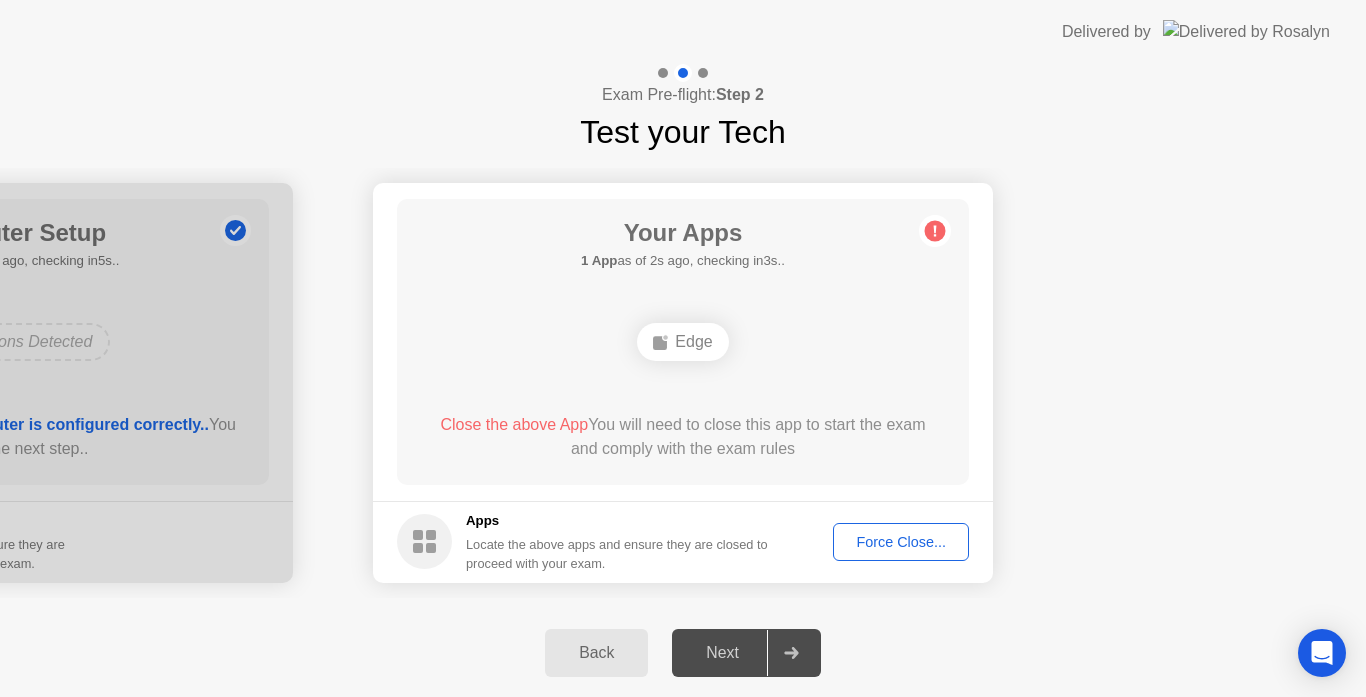 click on "Edge" 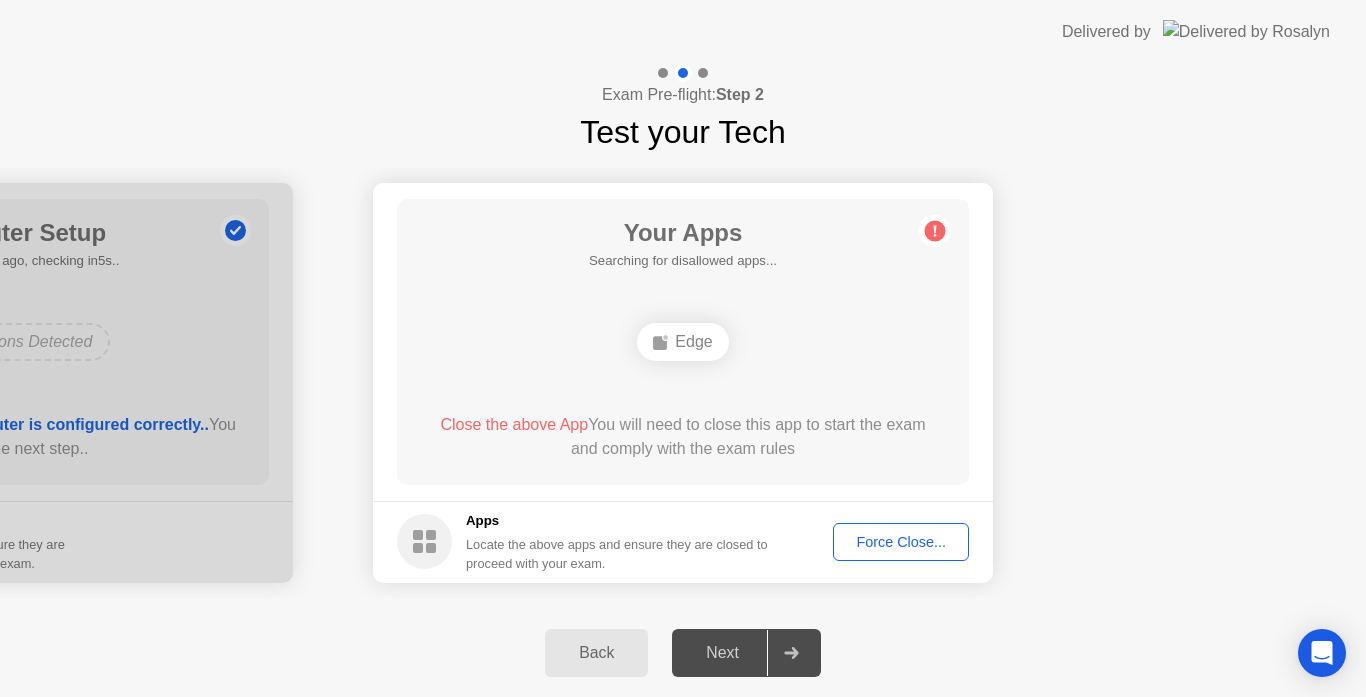 click on "Force Close..." 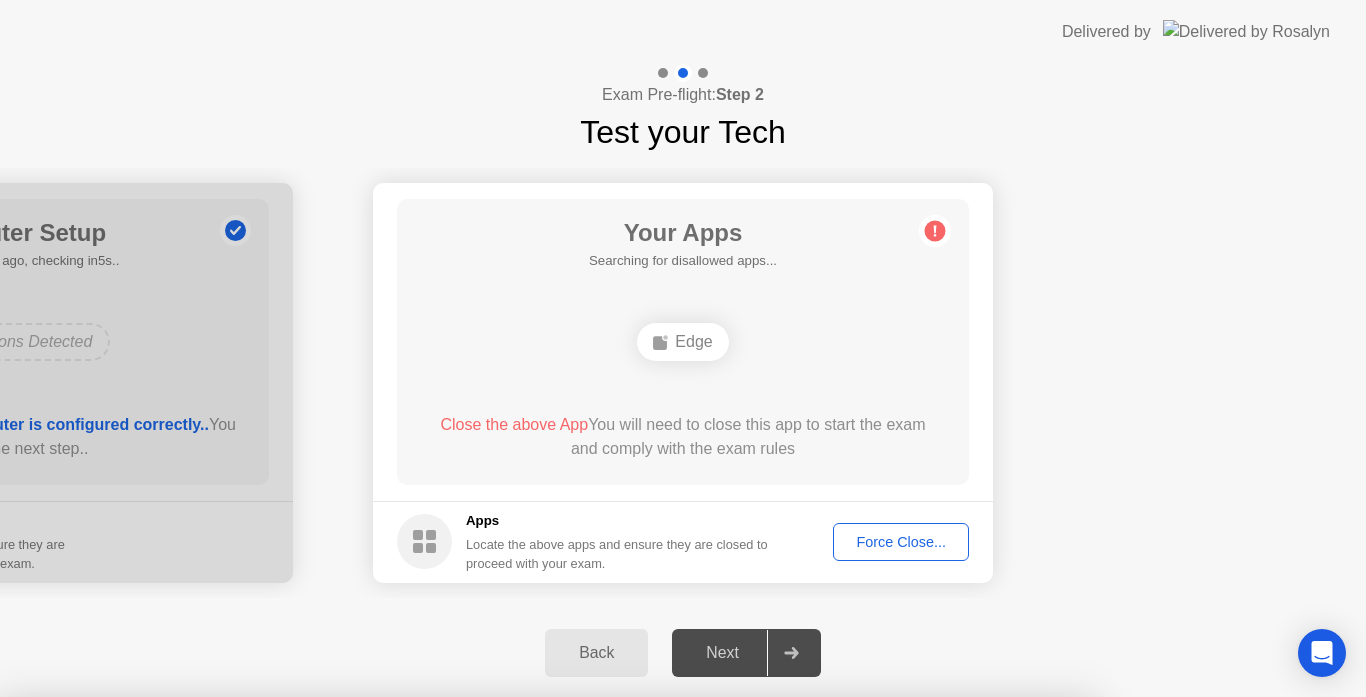 click on "Cancel" at bounding box center [476, 973] 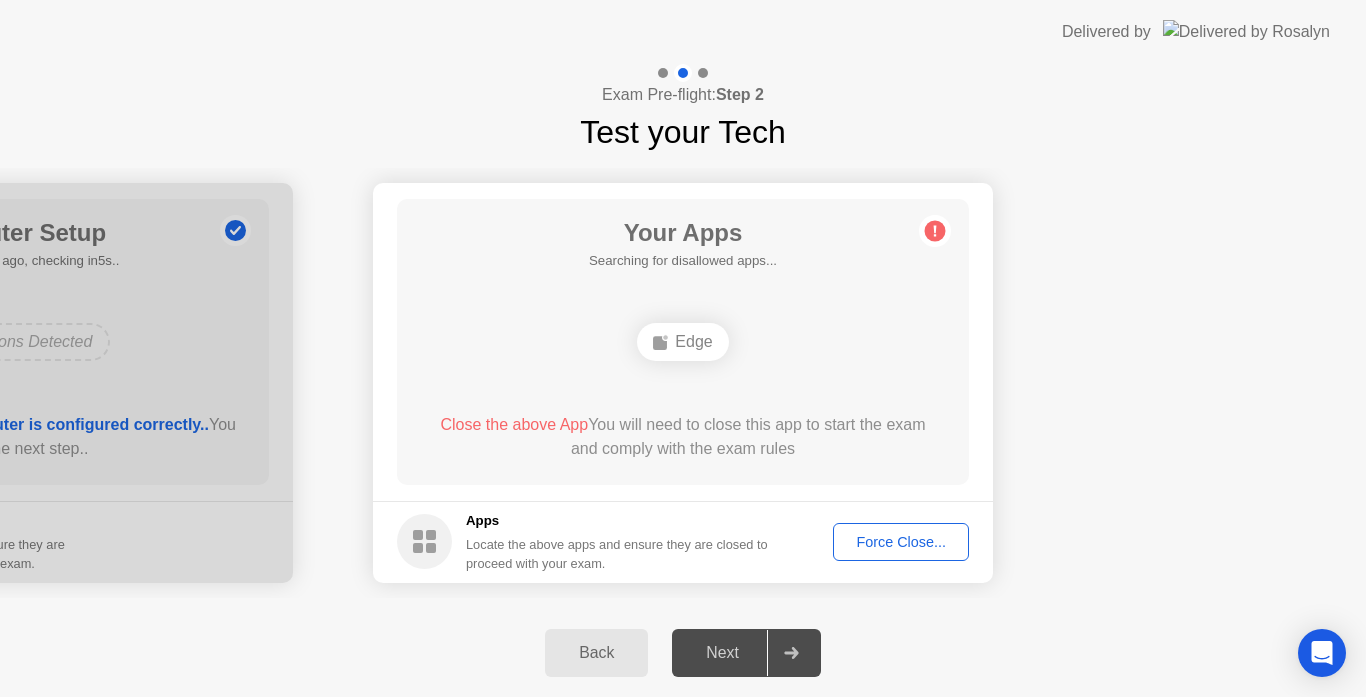click on "Your Apps  Searching for disallowed apps...  Edge  Close the above App  You will need to close this app to start the exam and comply with the exam rules" 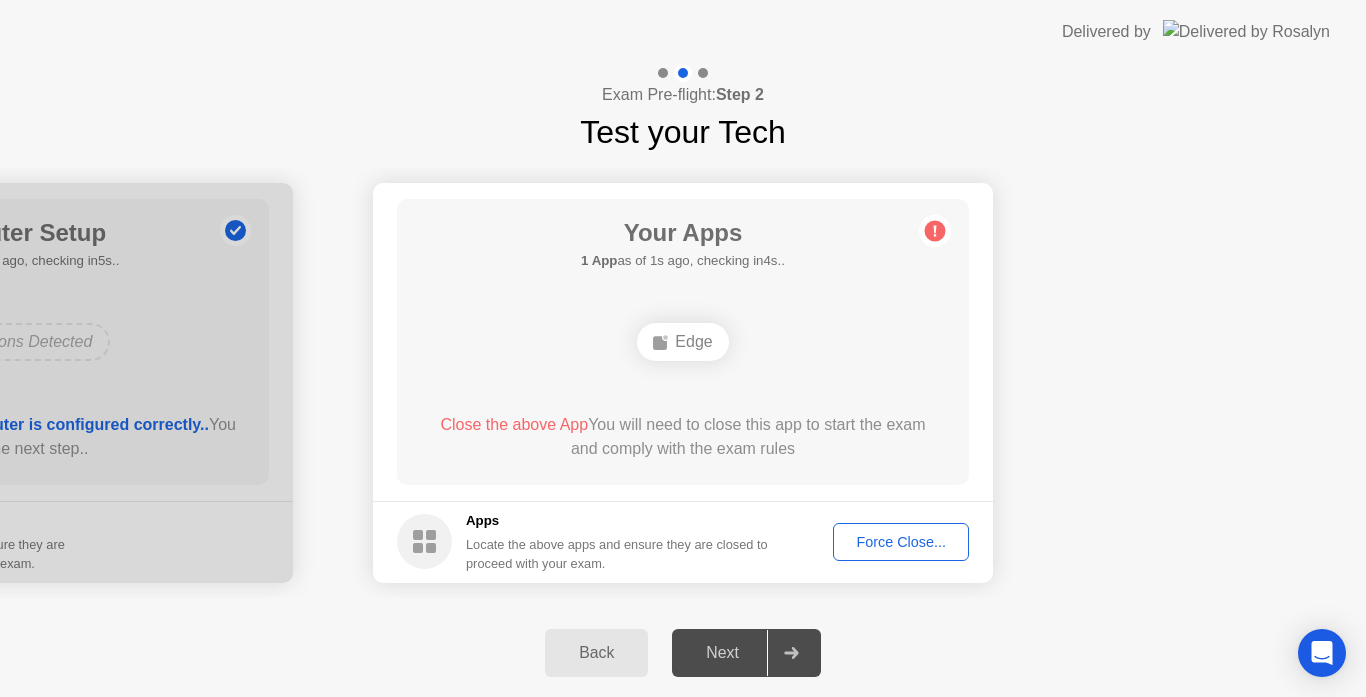 click on "Back" 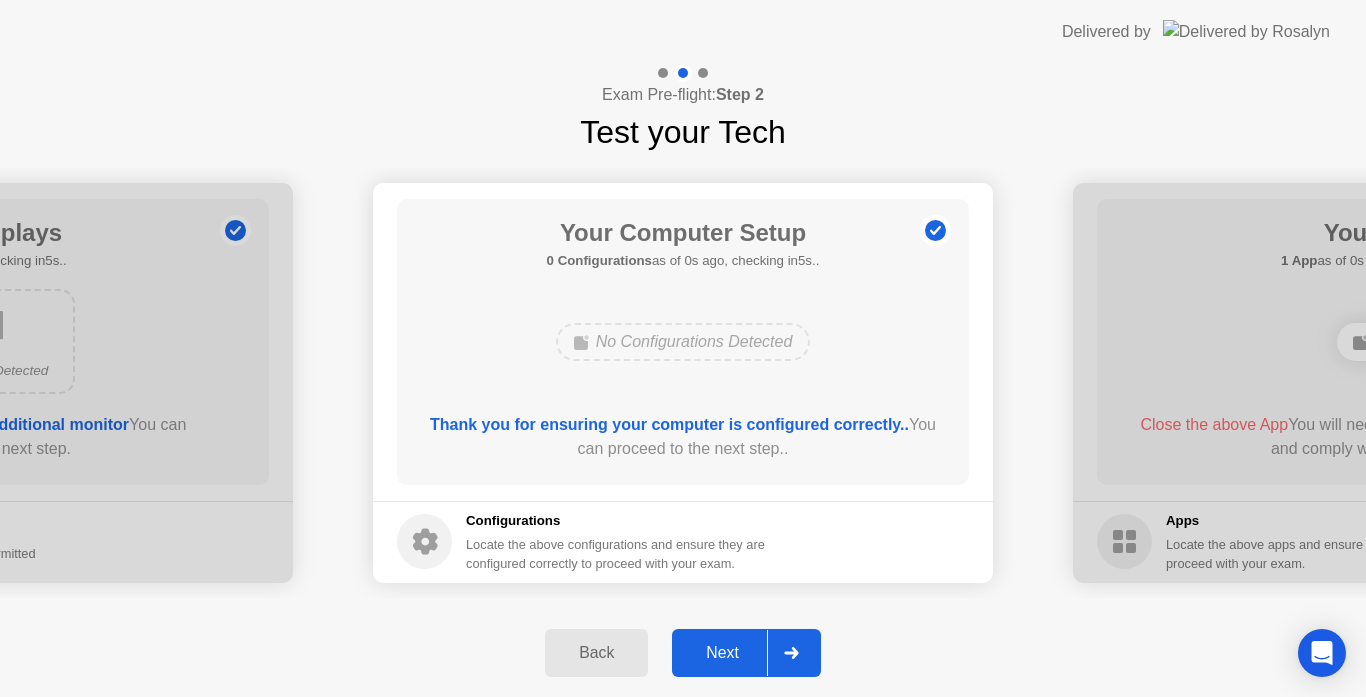 click on "Next" 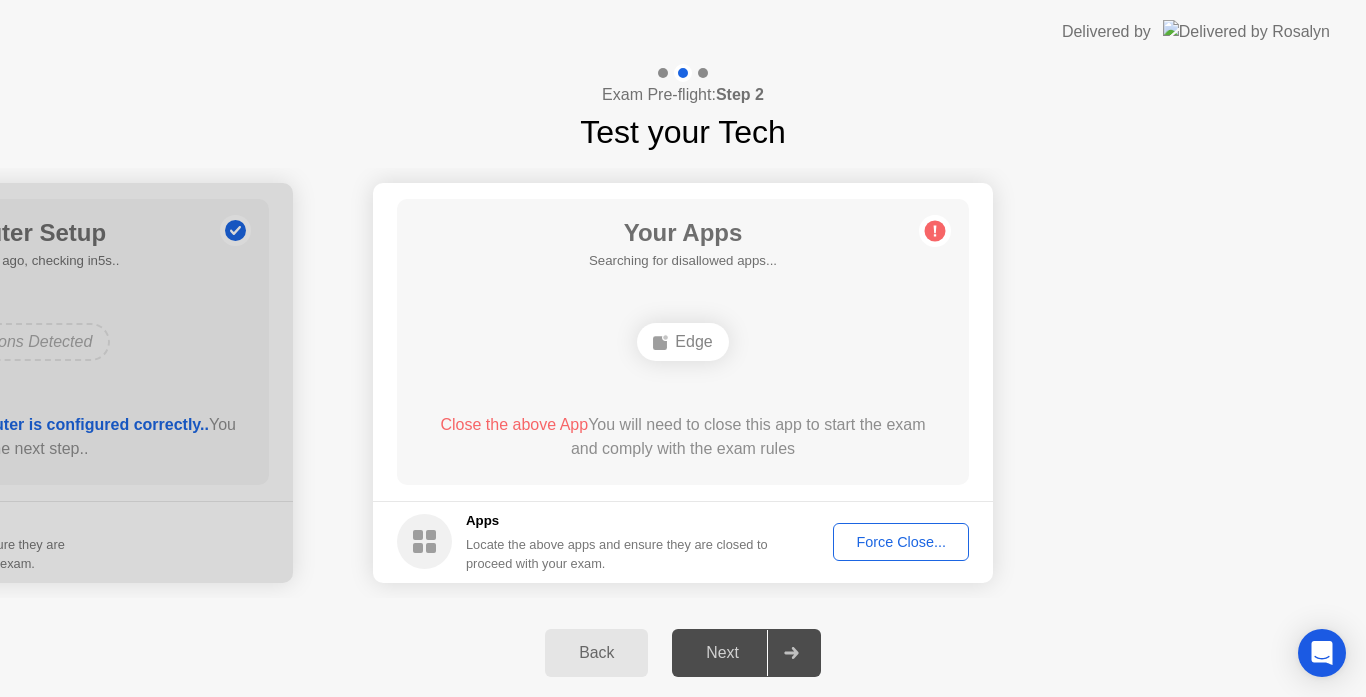 click on "Force Close..." 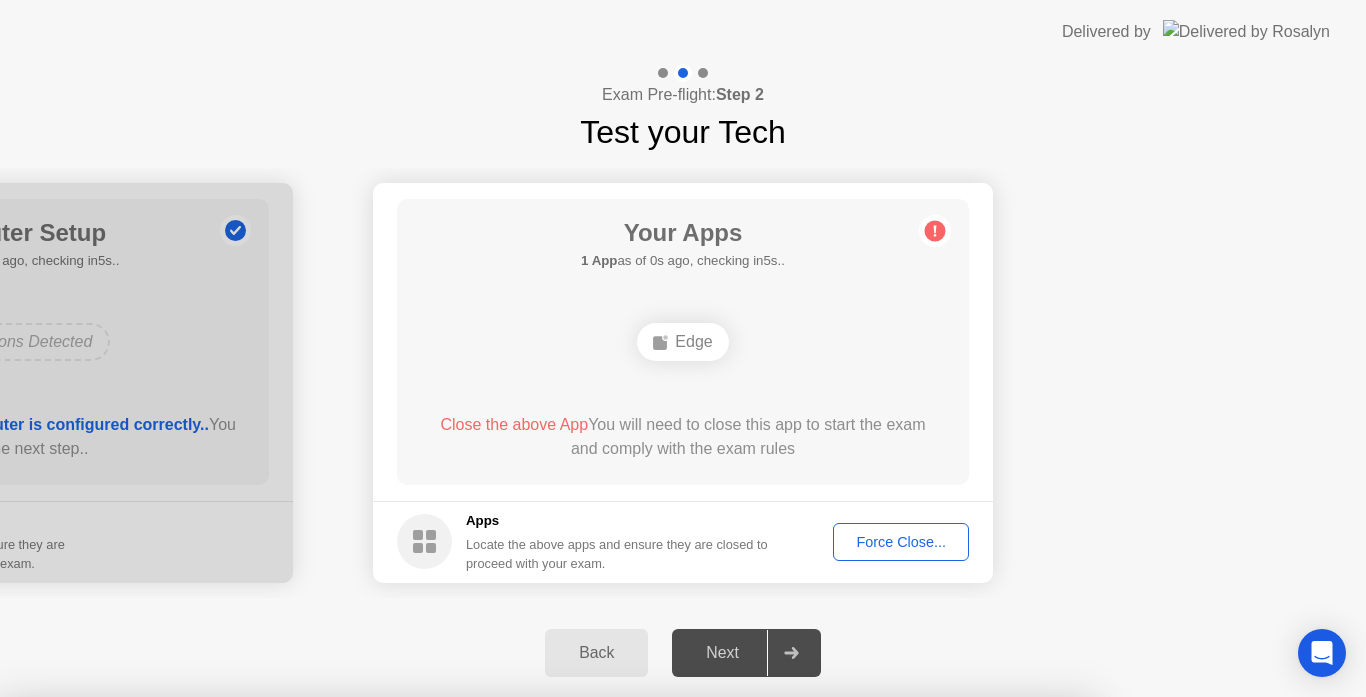 click on "Confirm" at bounding box center [613, 973] 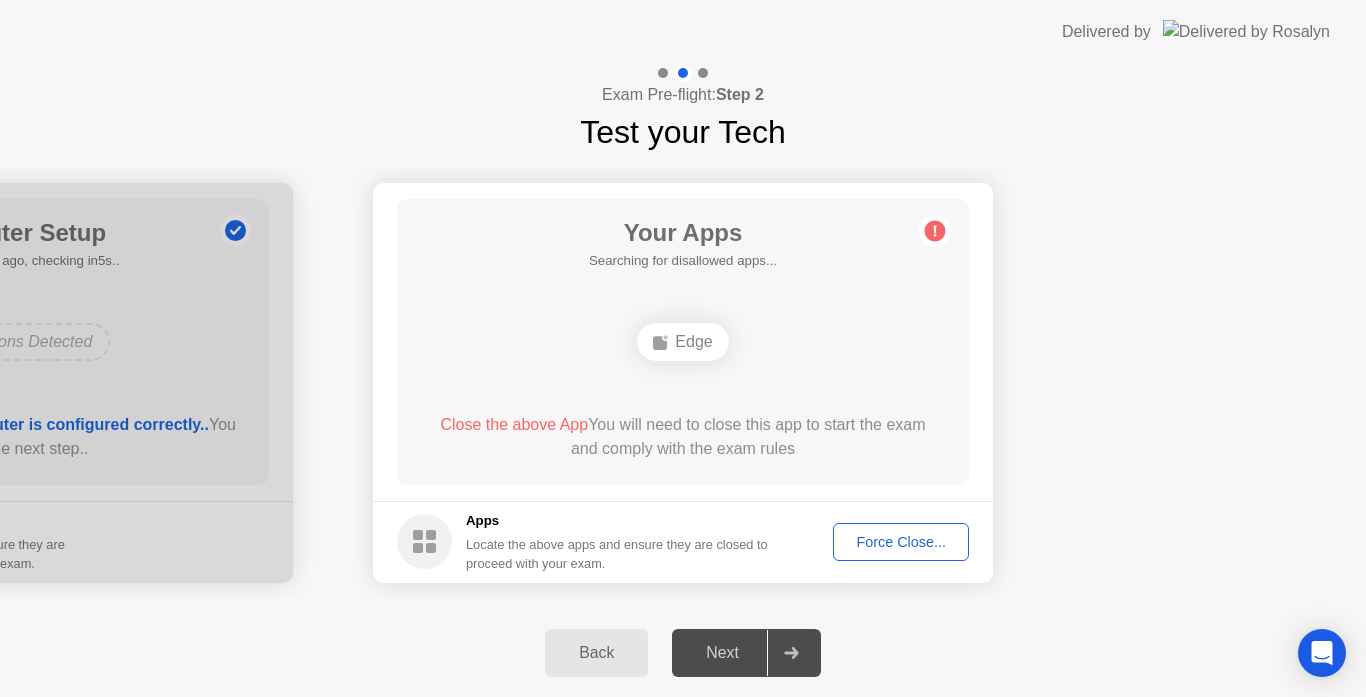 click on "Force Close..." 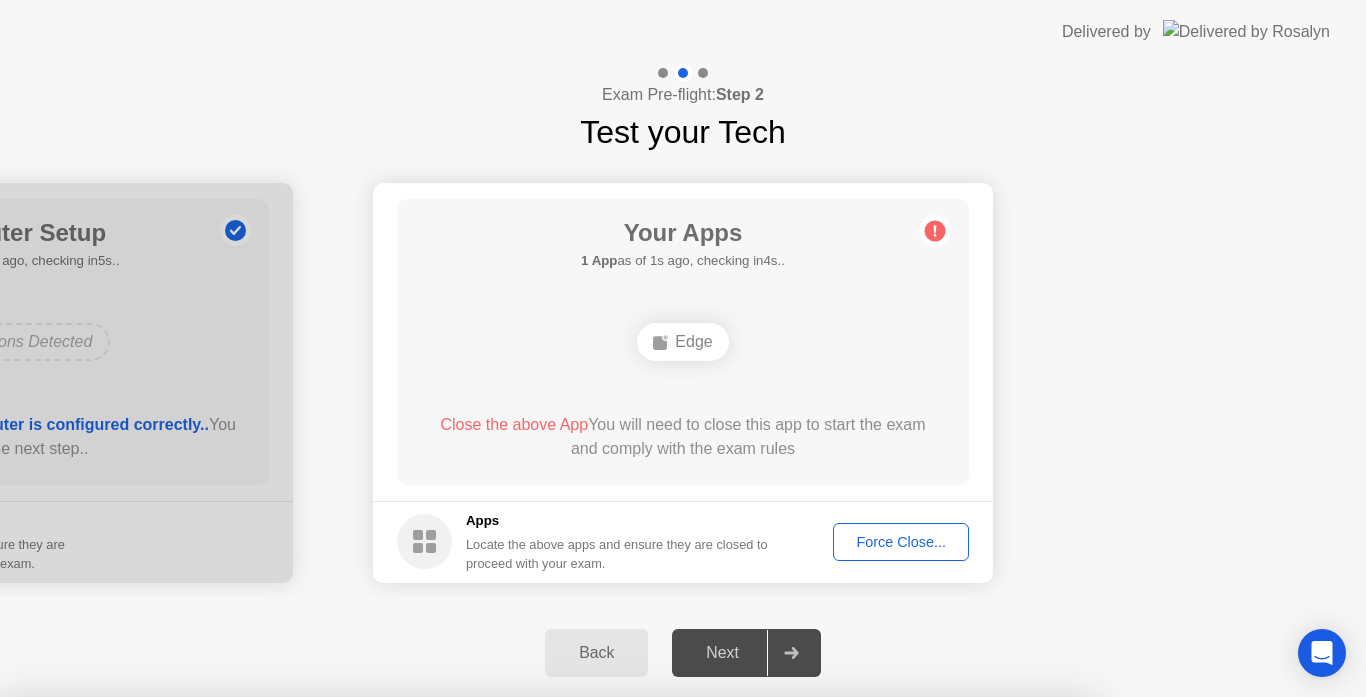 click on "Cancel" at bounding box center (476, 973) 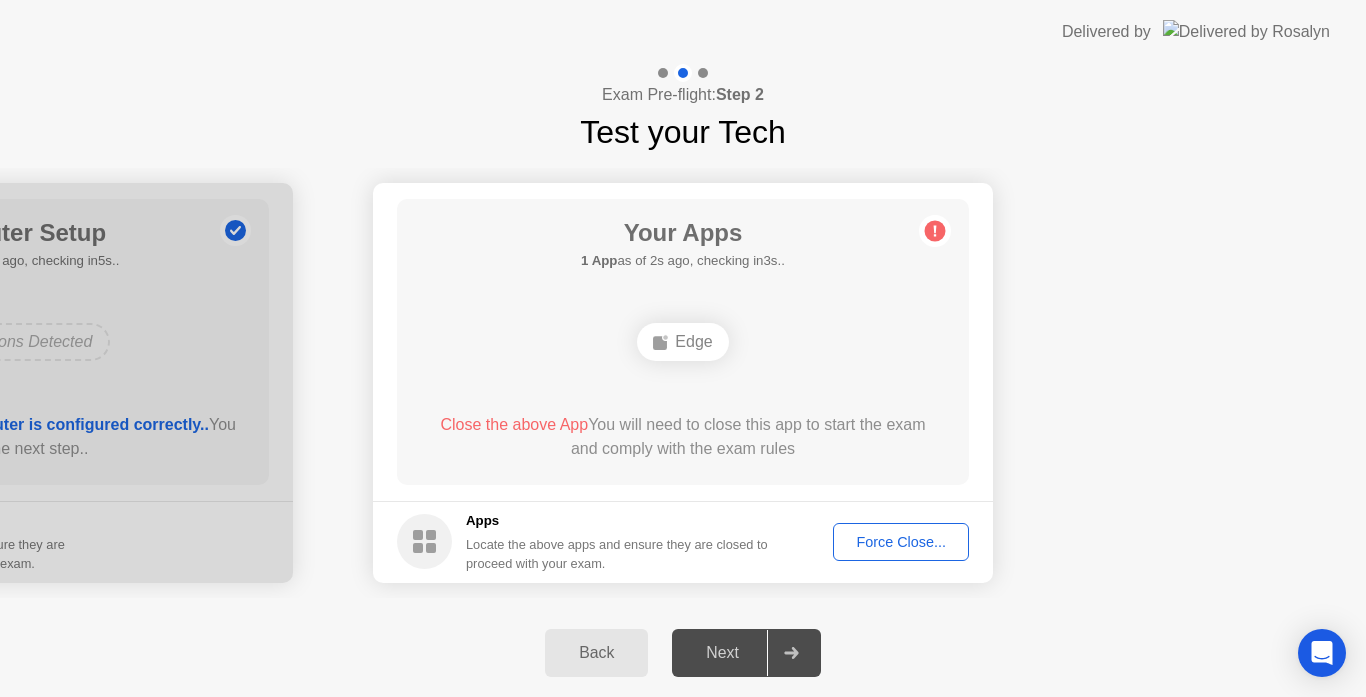 click on "Apps Locate the above apps and ensure they are closed to proceed with your exam. Force Close..." 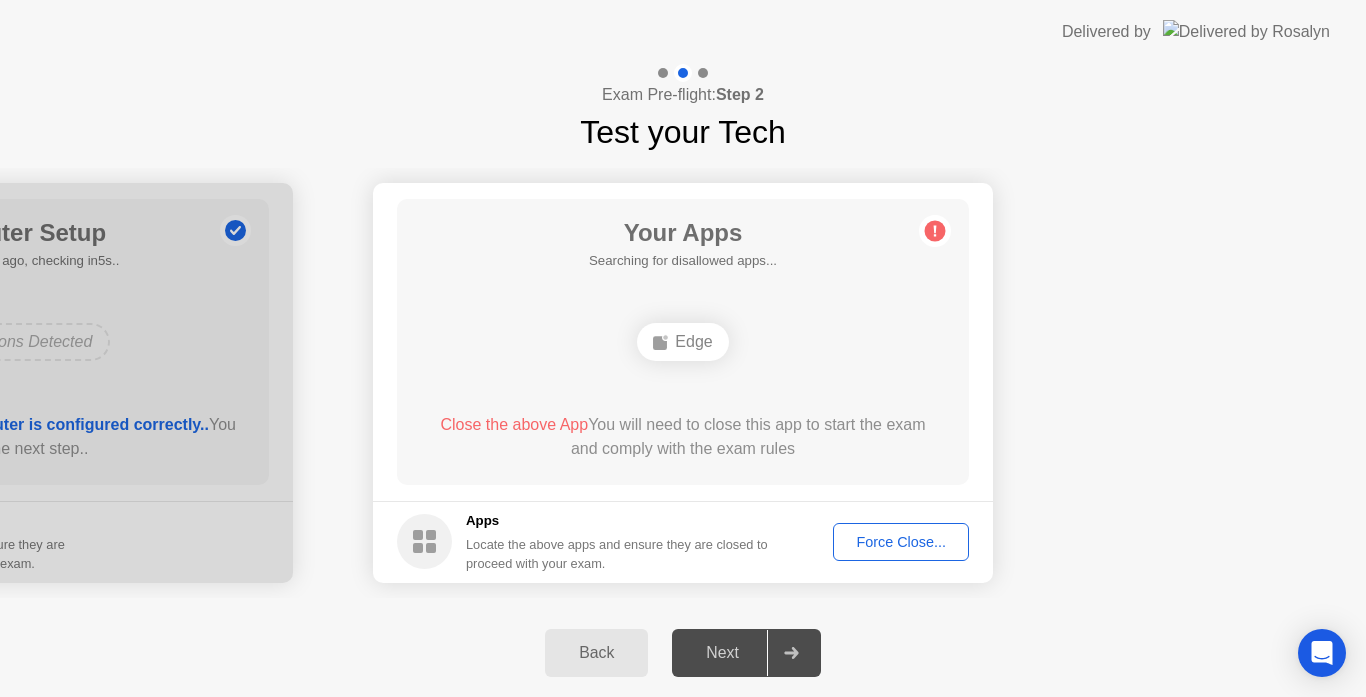 click on "Force Close..." 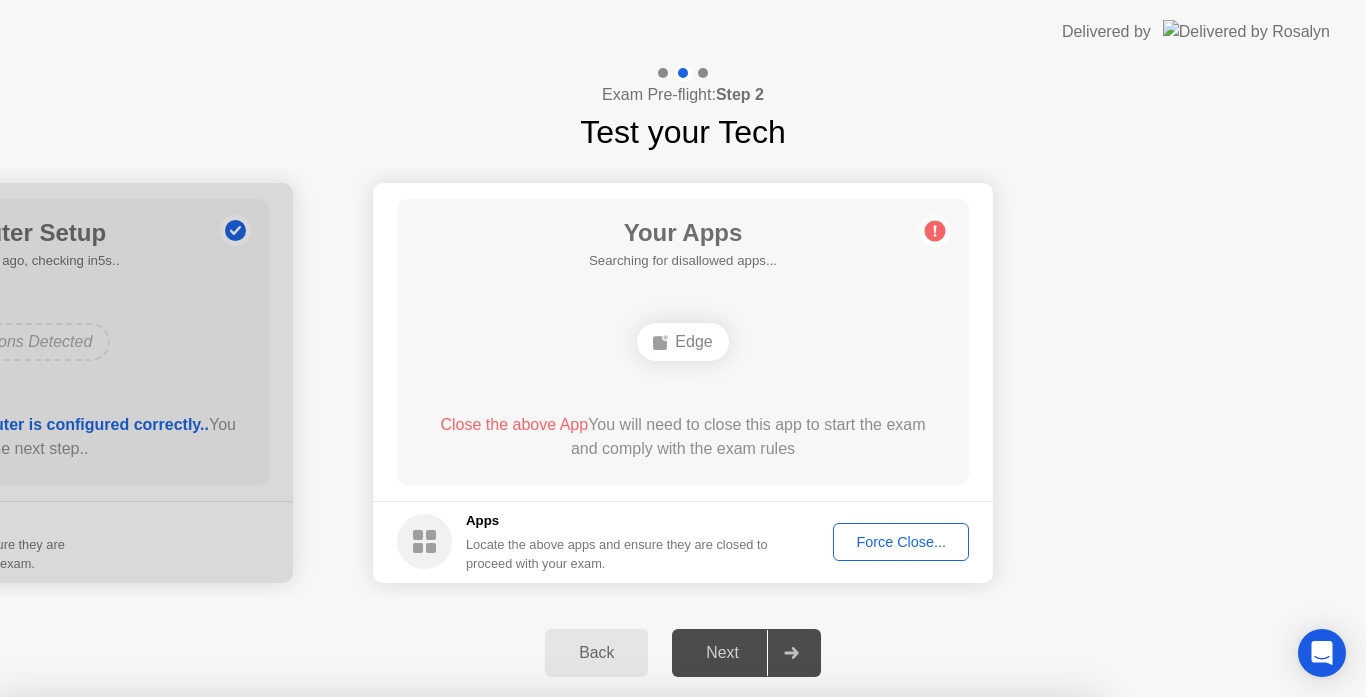 click on "Confirm" at bounding box center (613, 973) 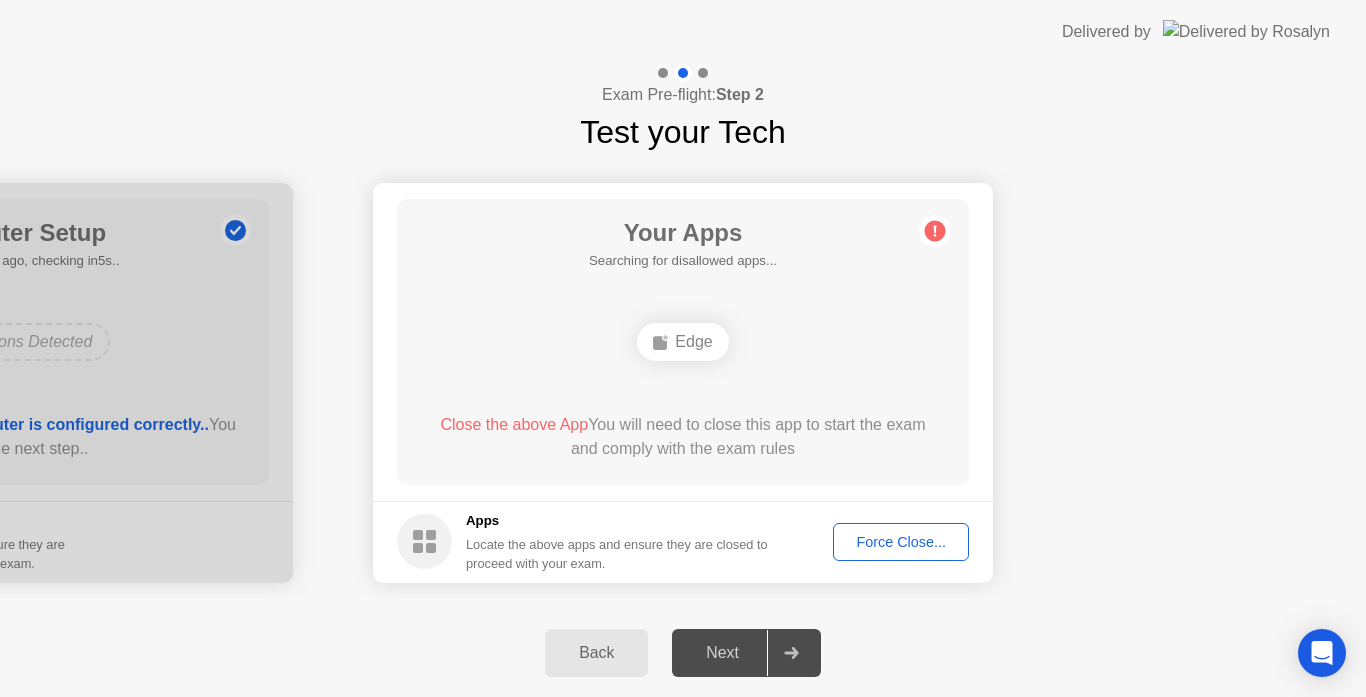 click on "Back" 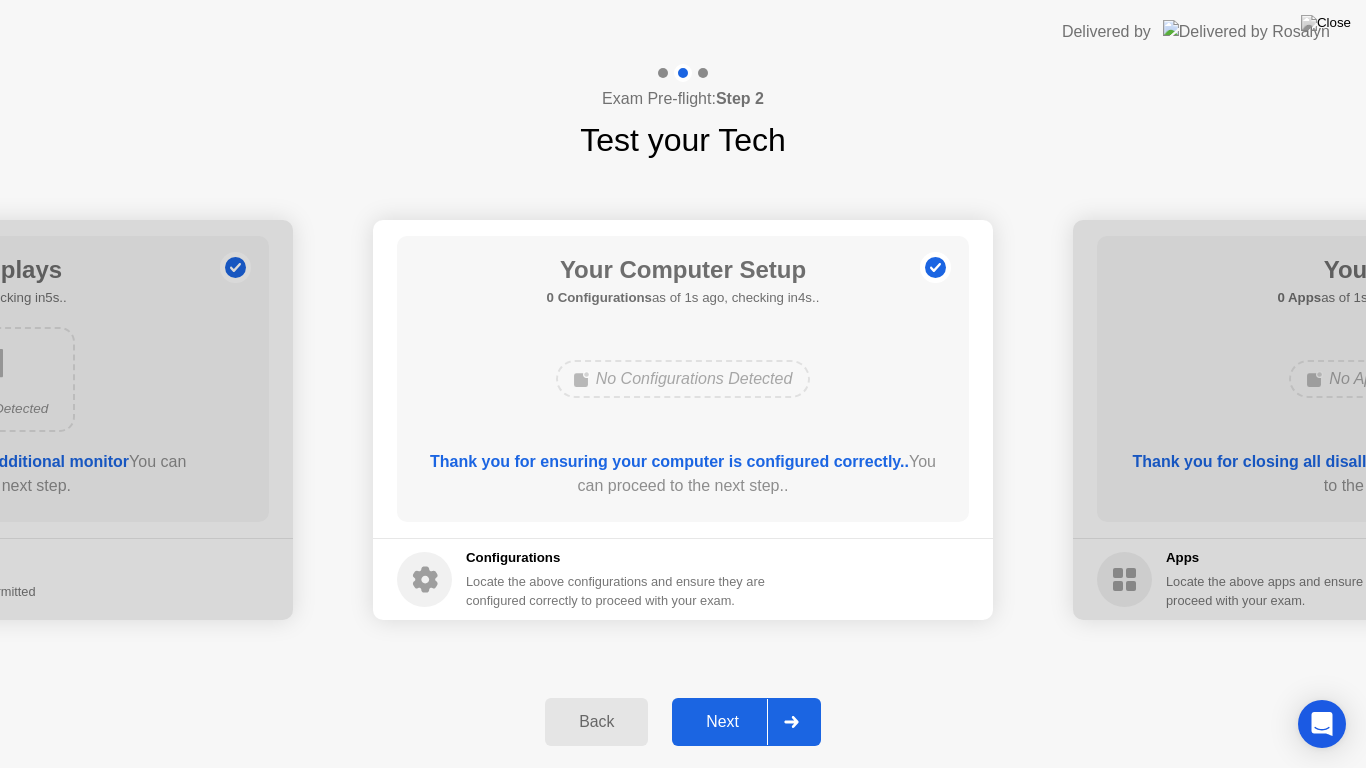 click on "Next" 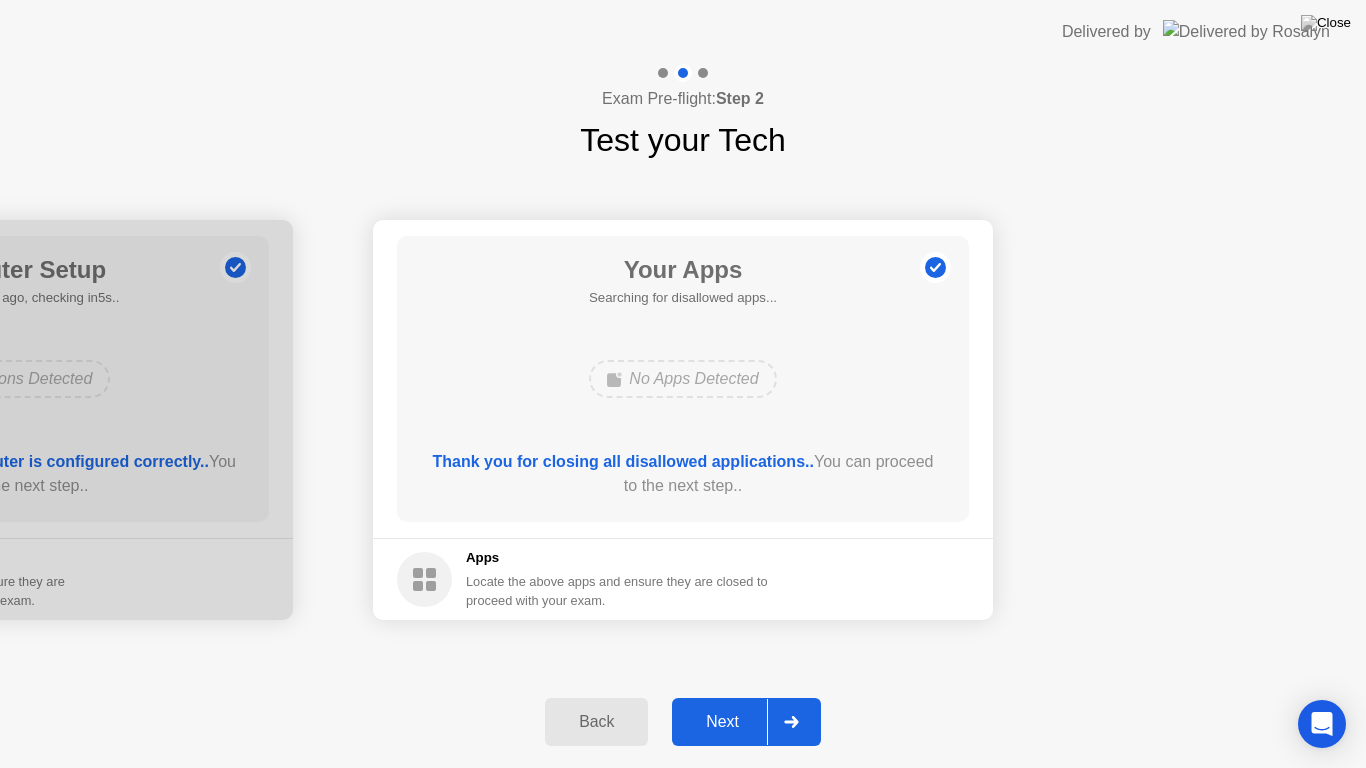 click on "Your Apps  Searching for disallowed apps...  No Apps Detected  Thank you for closing all disallowed applications..  You can proceed to the next step.." 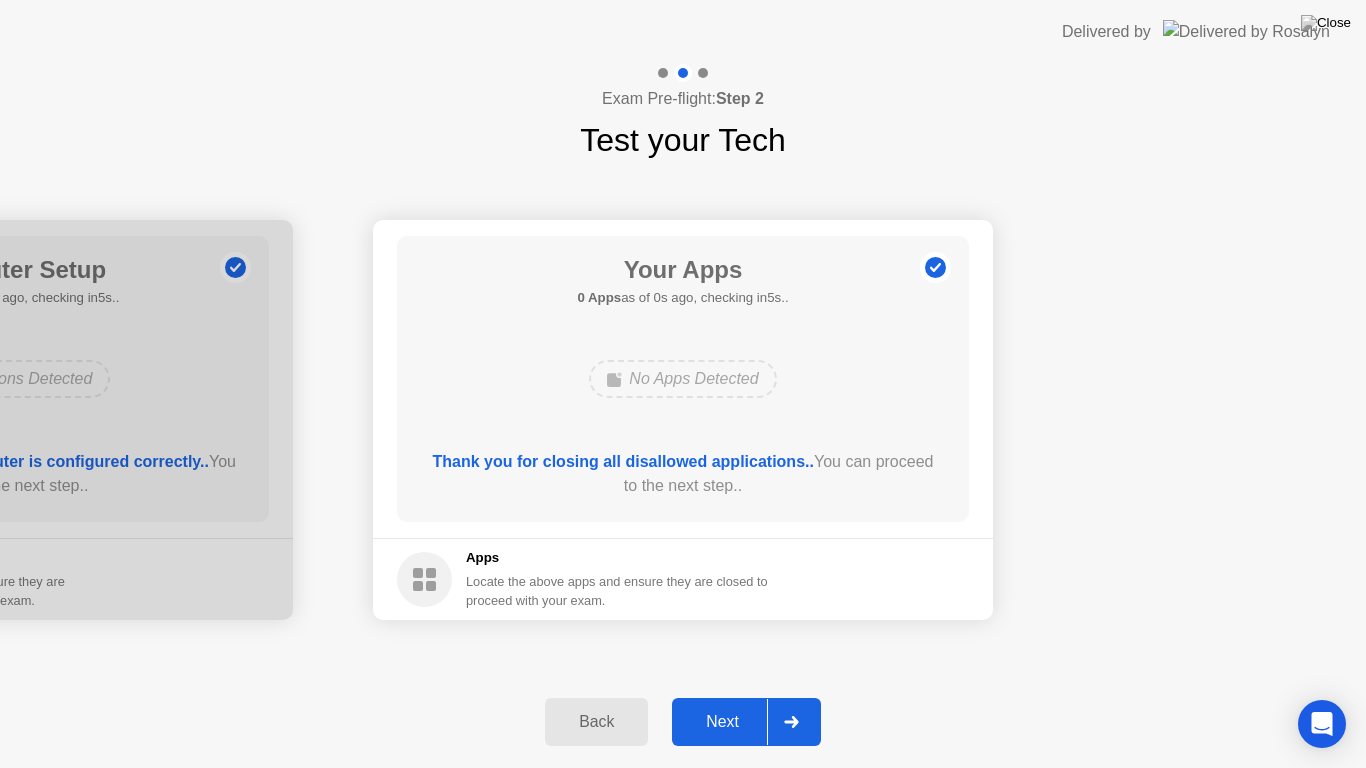 click 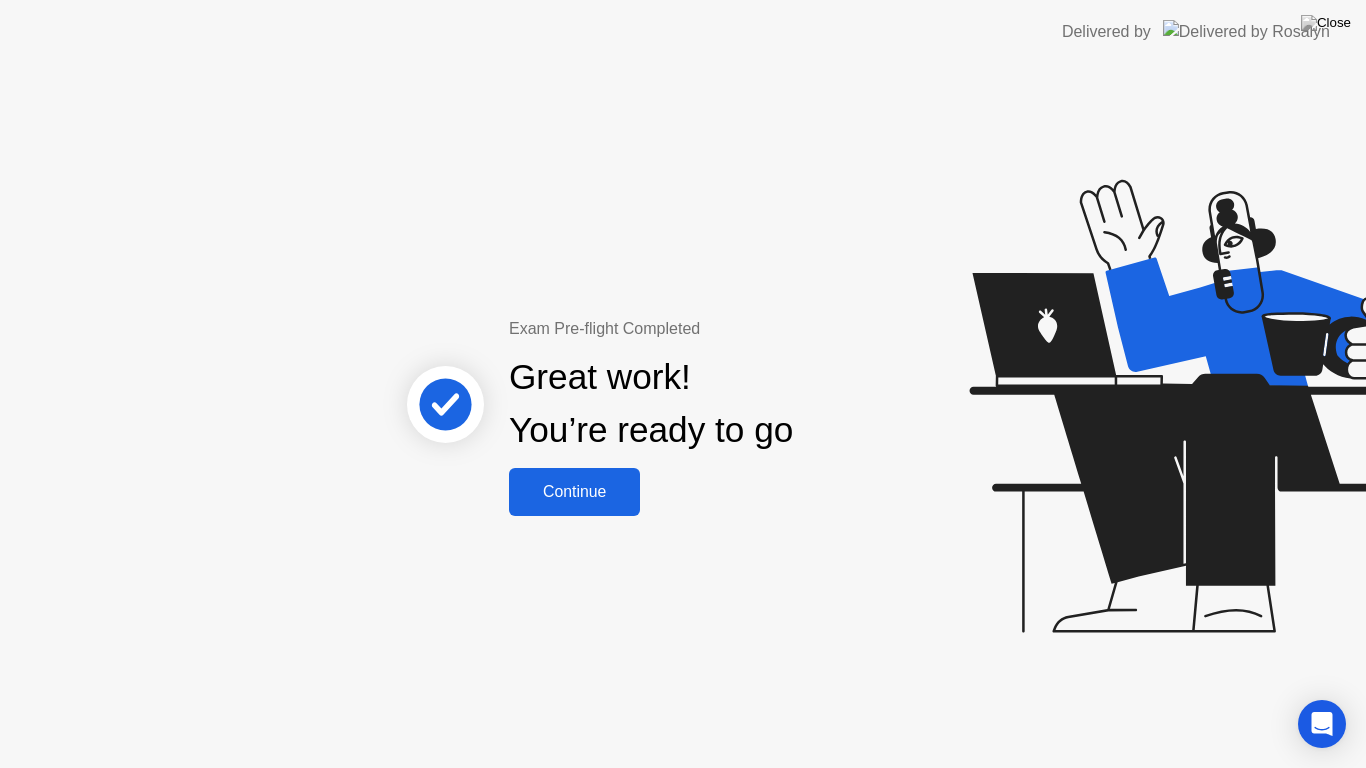 click on "Continue" 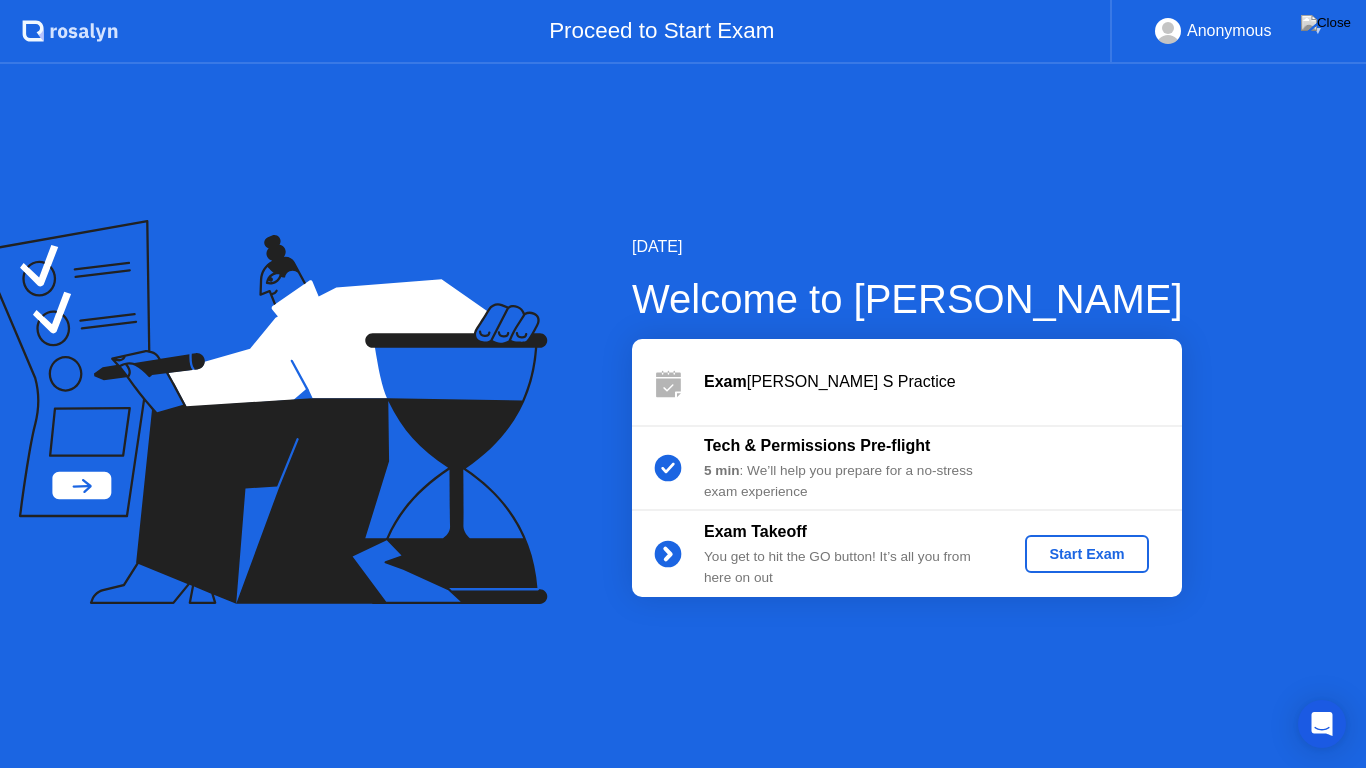 click on "Start Exam" 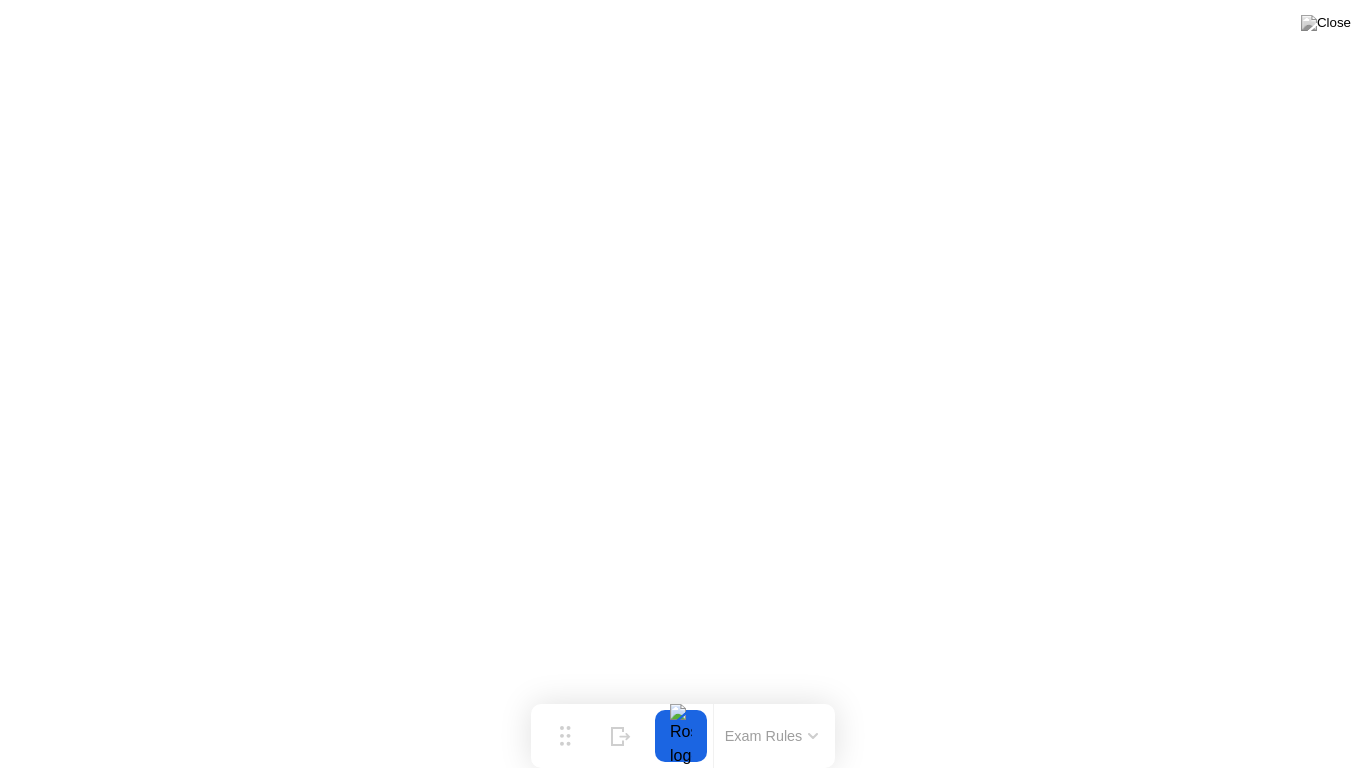 click on "Exam Rules" 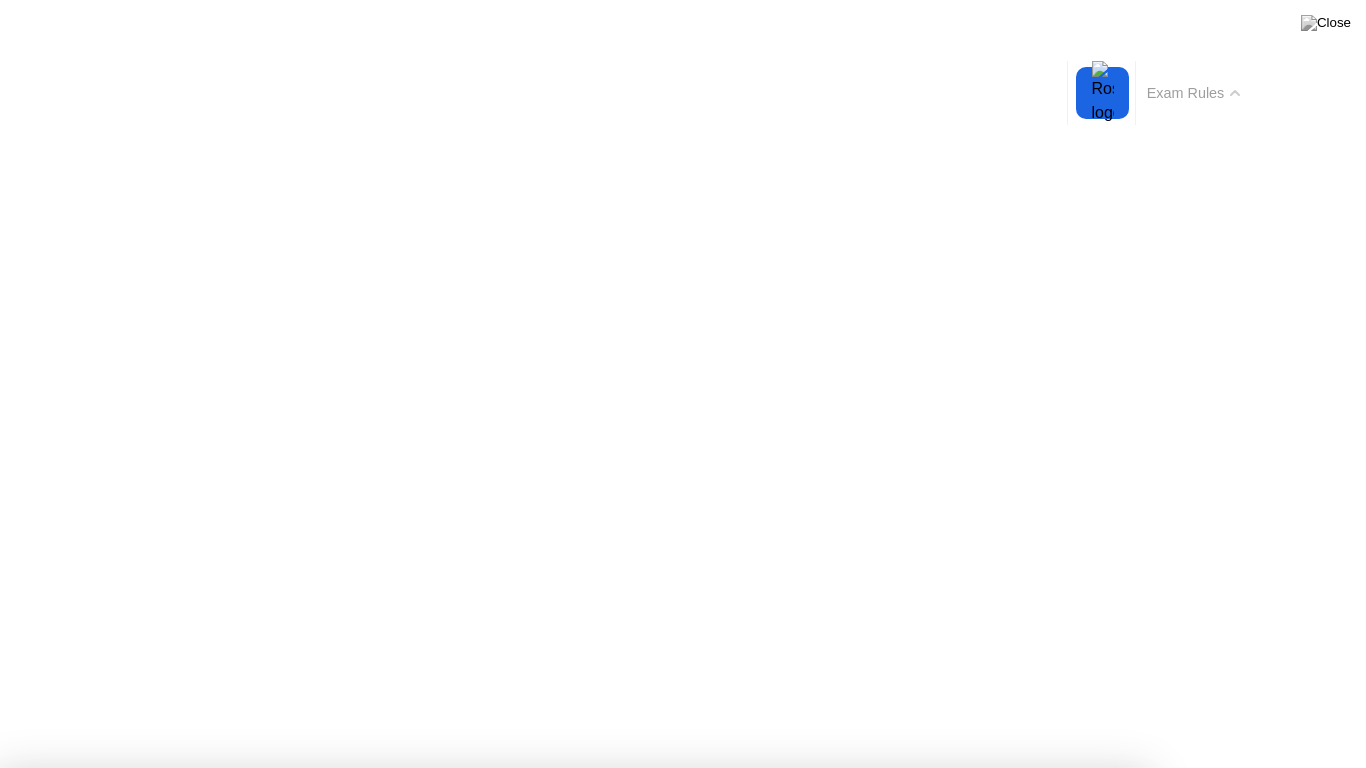 click on "Got it!" at bounding box center [574, 1375] 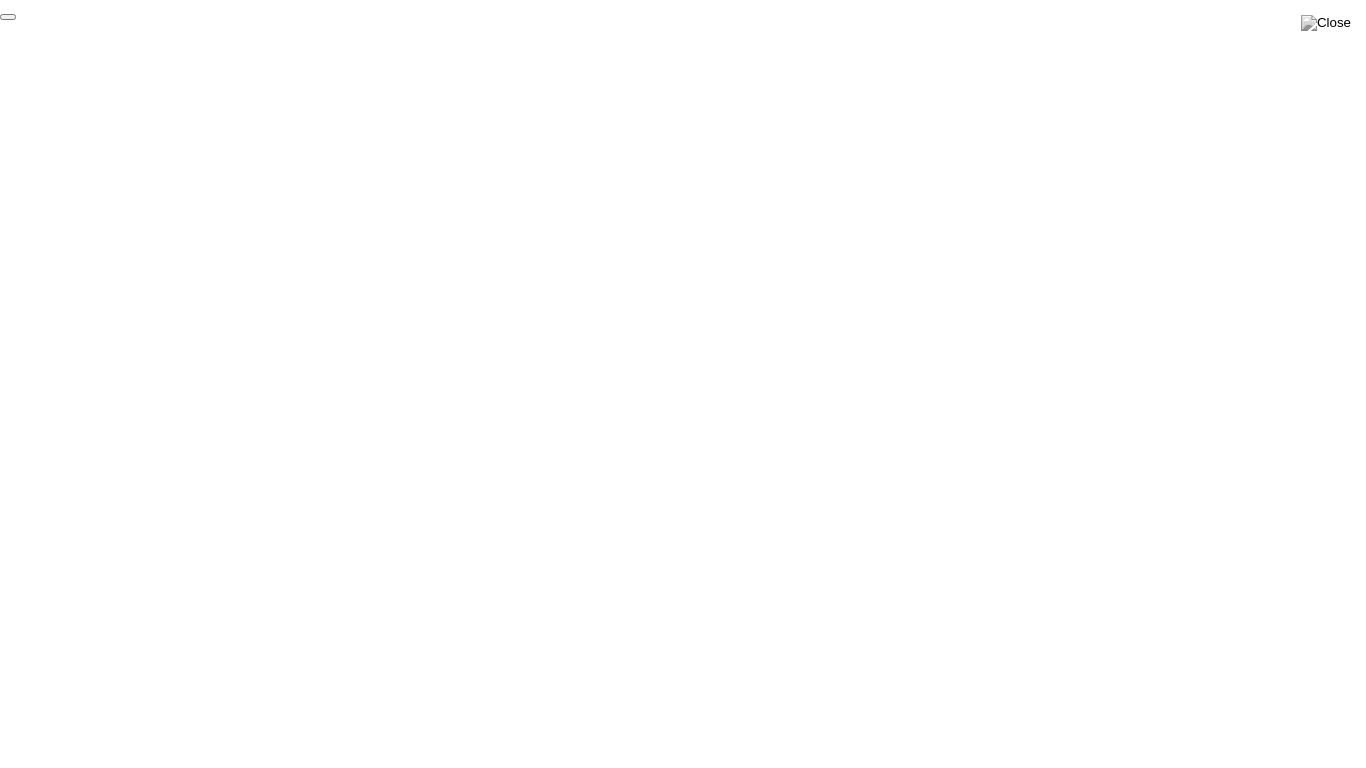 click on "End Proctoring Session" 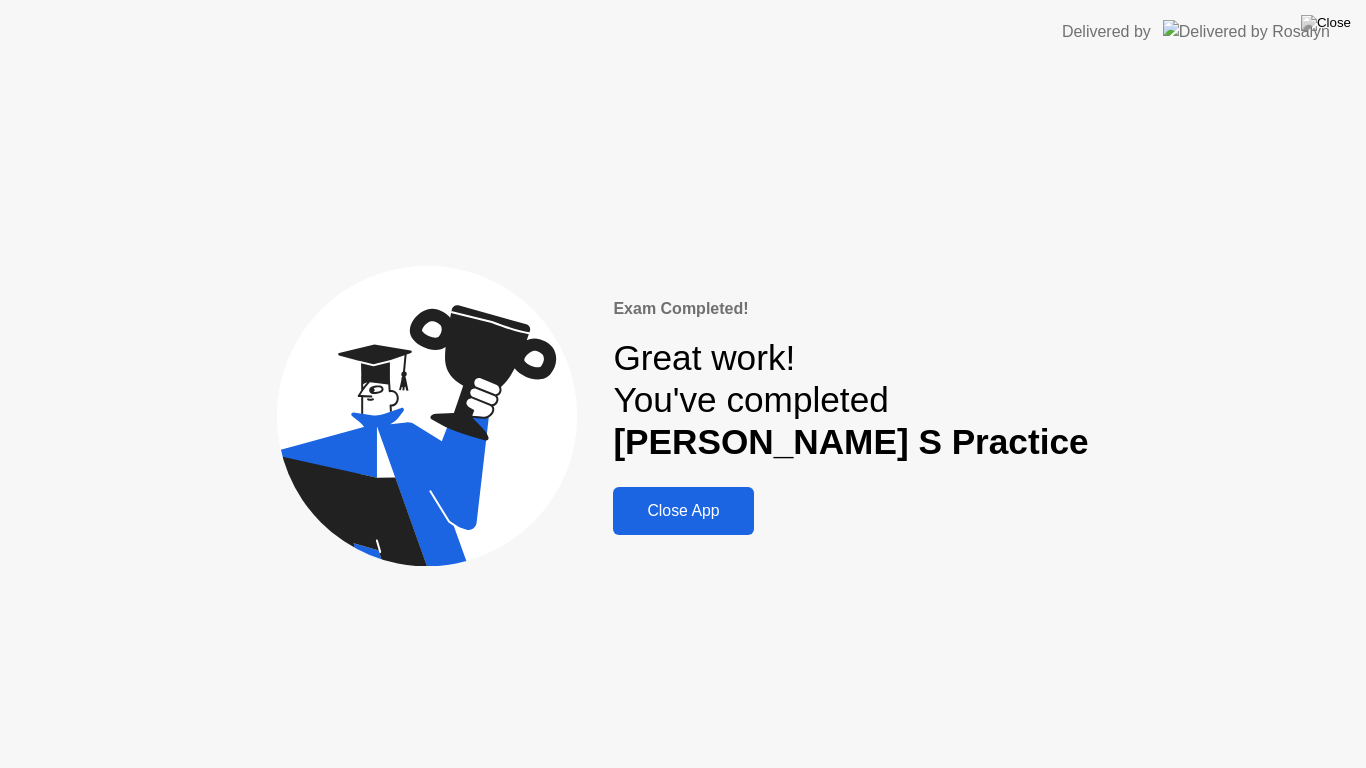click on "Close App" 